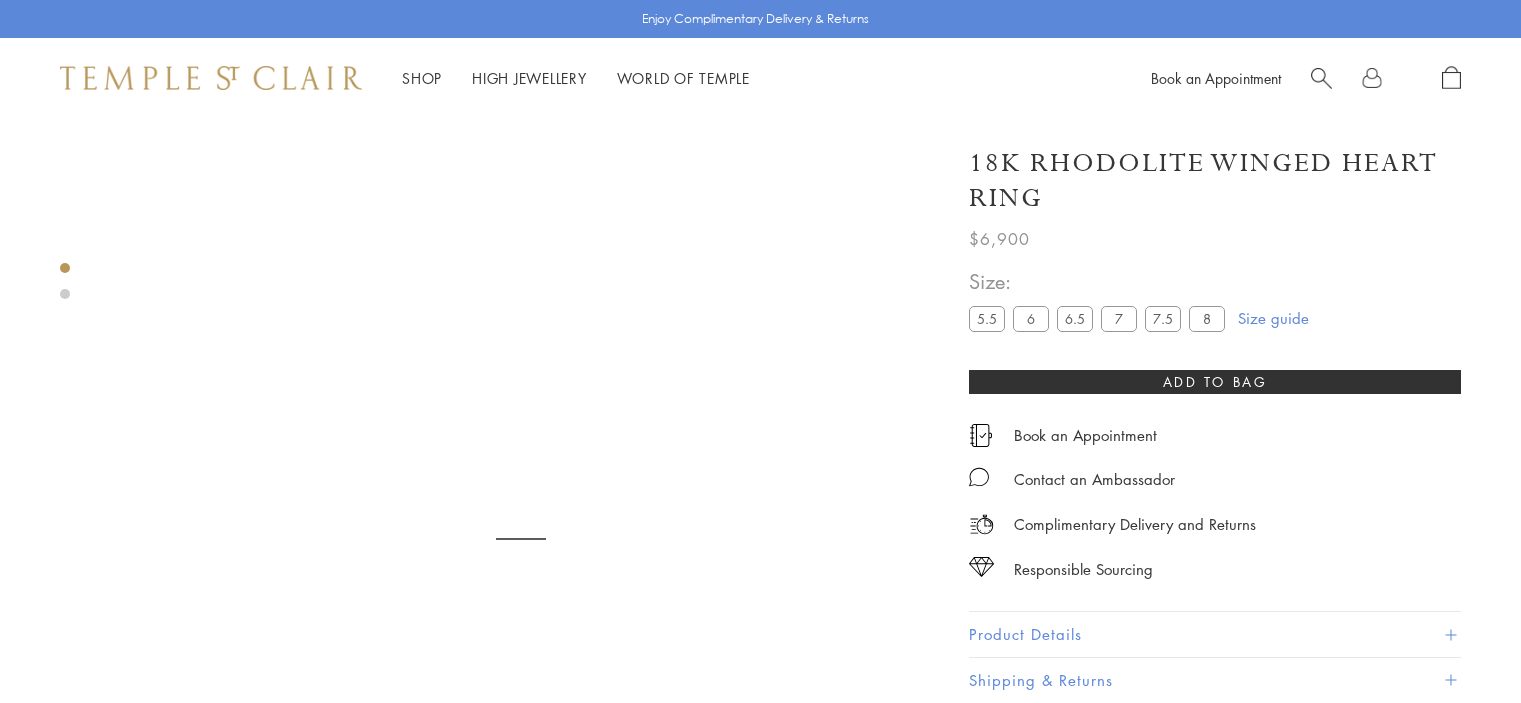 scroll, scrollTop: 0, scrollLeft: 0, axis: both 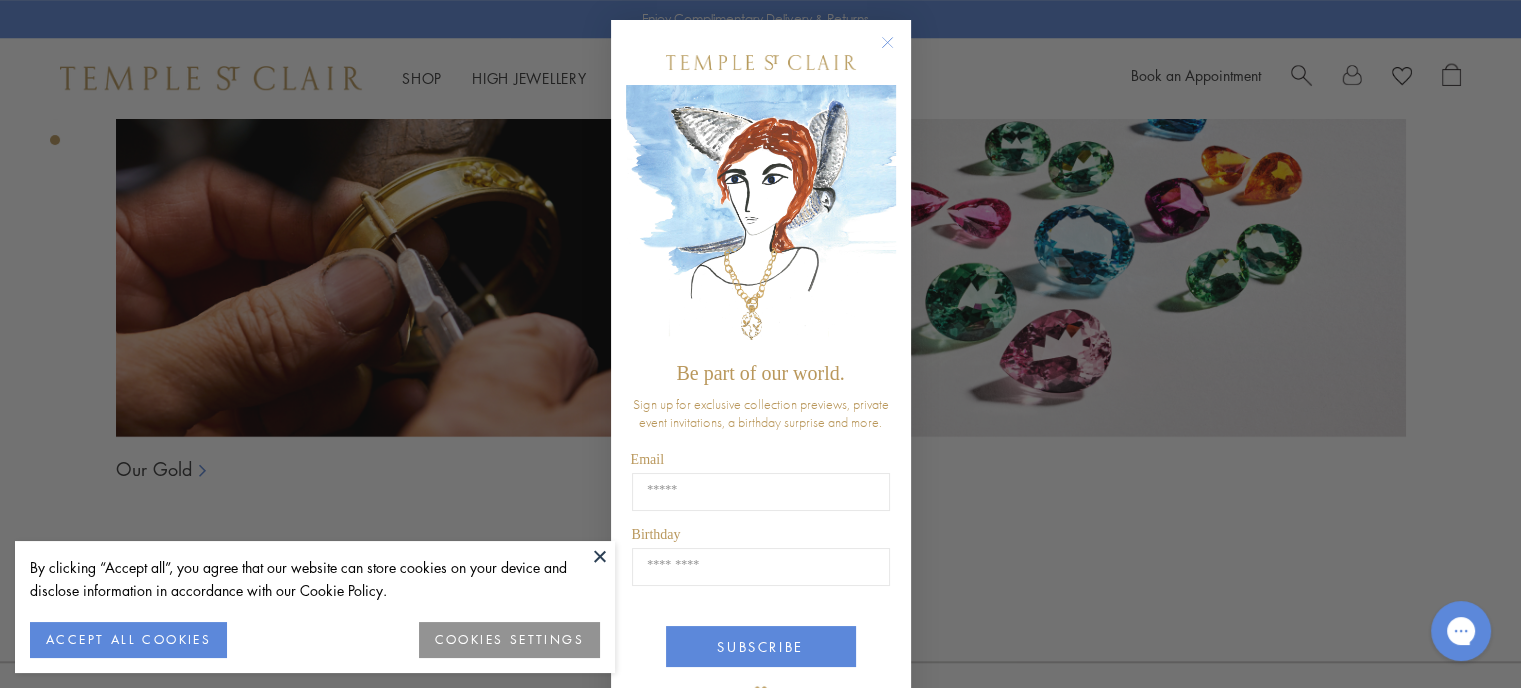 click 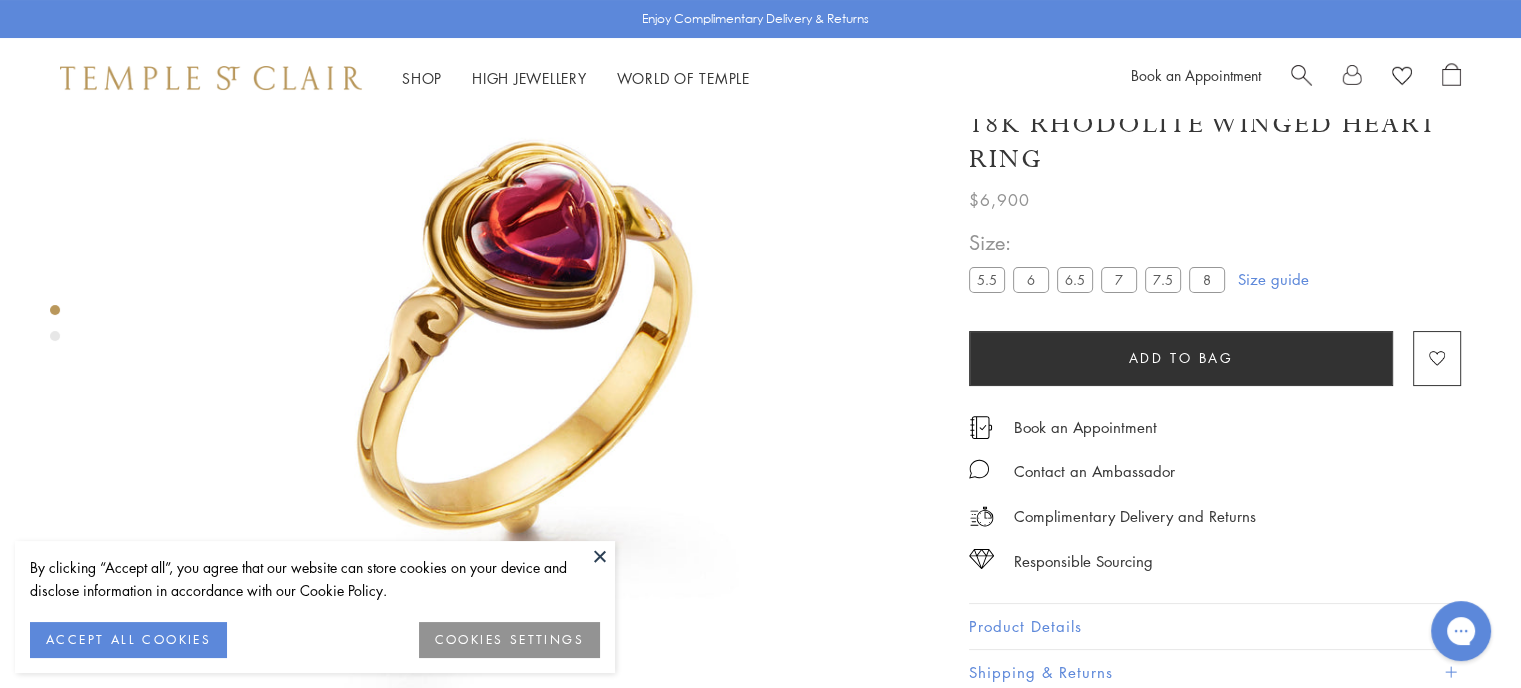 scroll, scrollTop: 0, scrollLeft: 0, axis: both 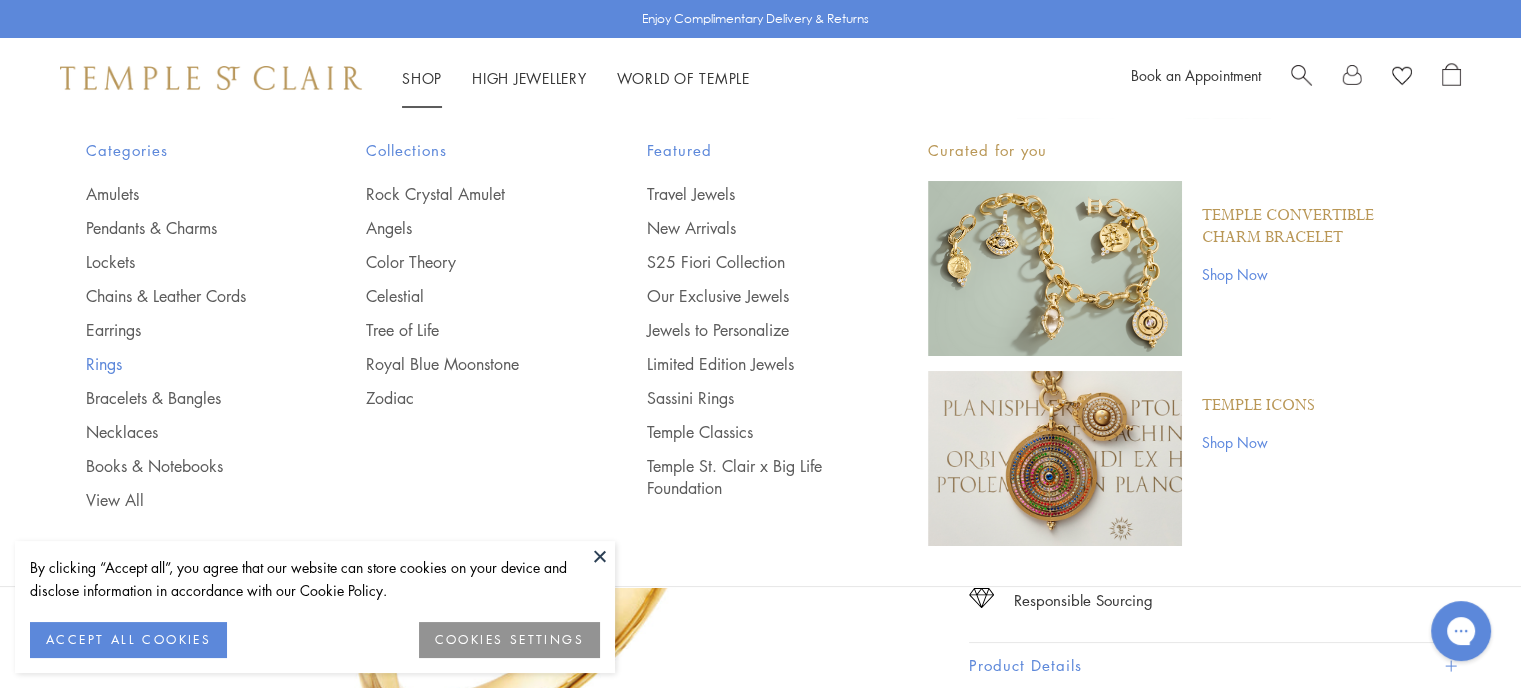 click on "Rings" at bounding box center [186, 364] 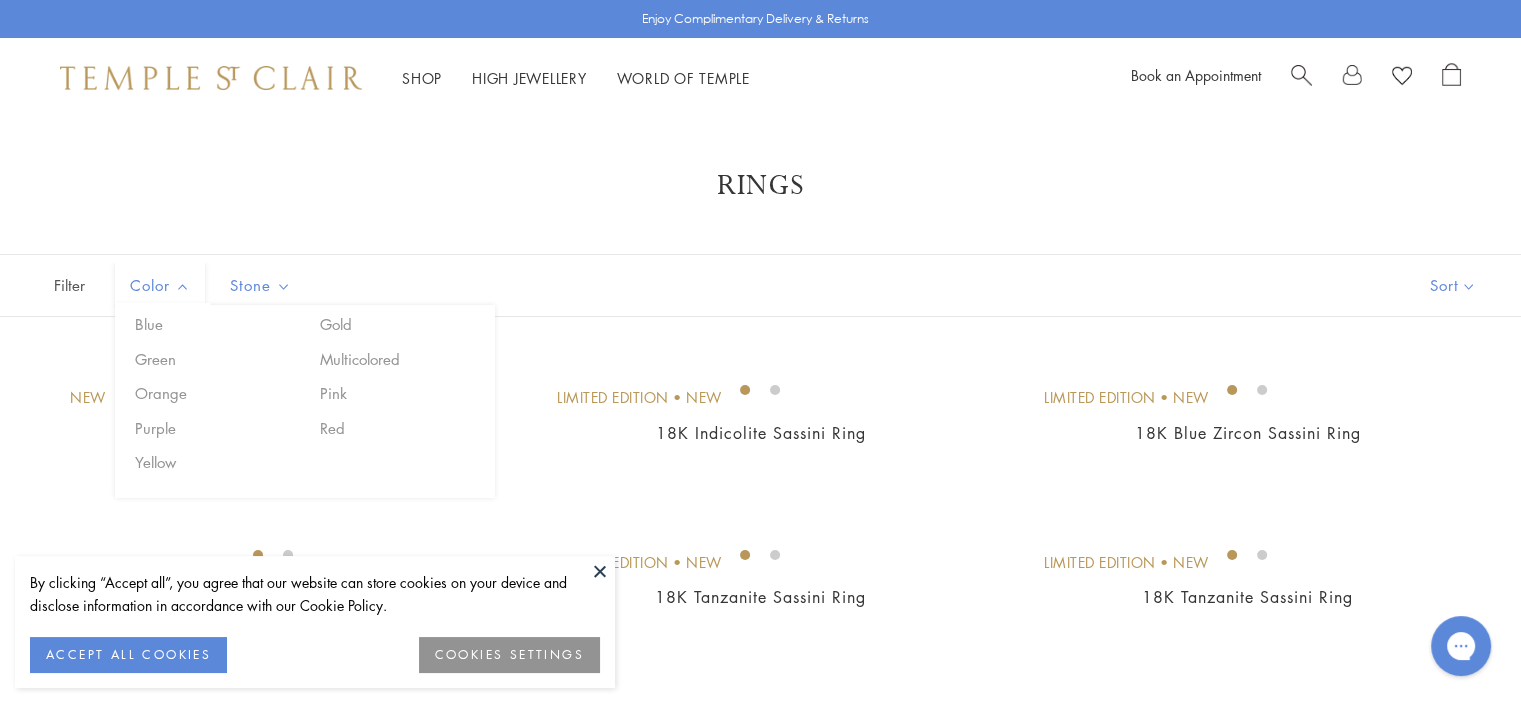 scroll, scrollTop: 0, scrollLeft: 0, axis: both 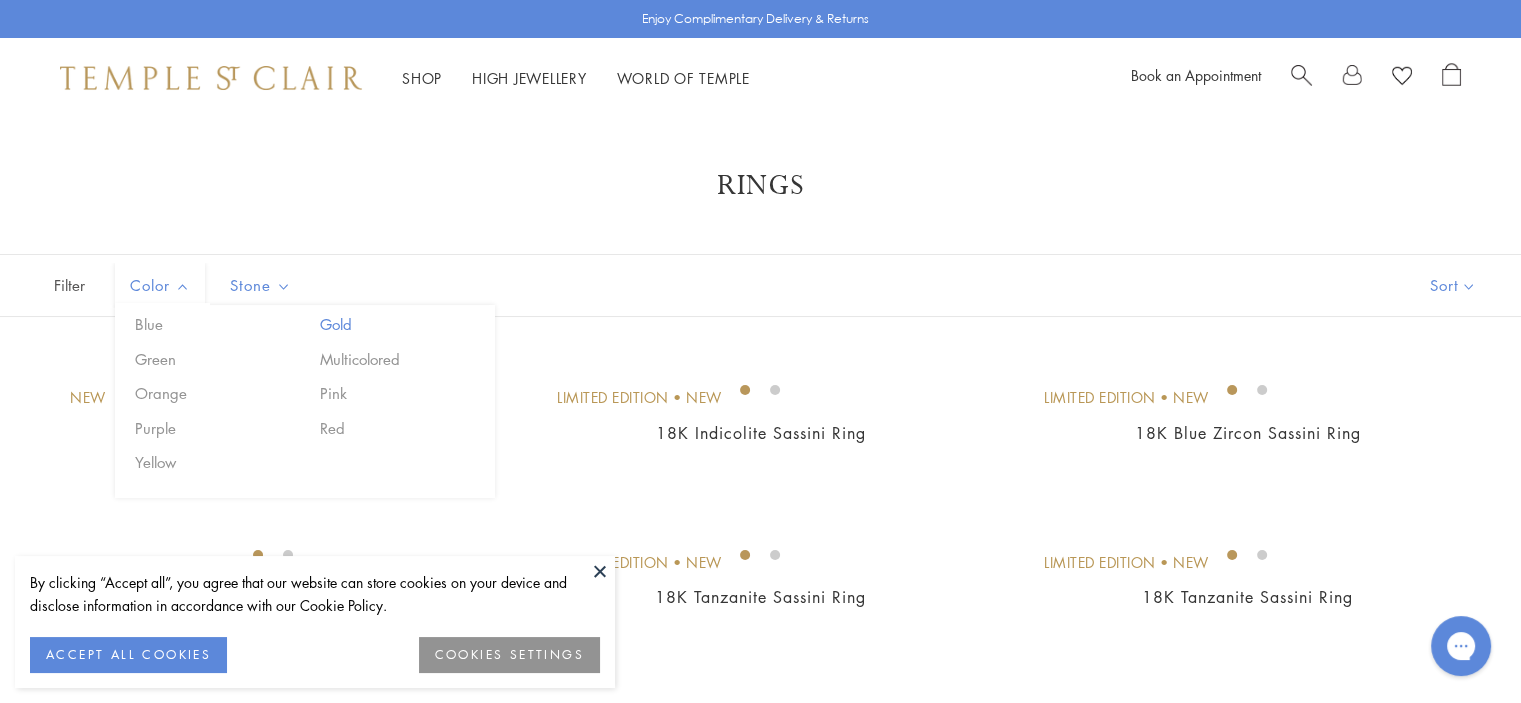click on "Gold" at bounding box center (400, 324) 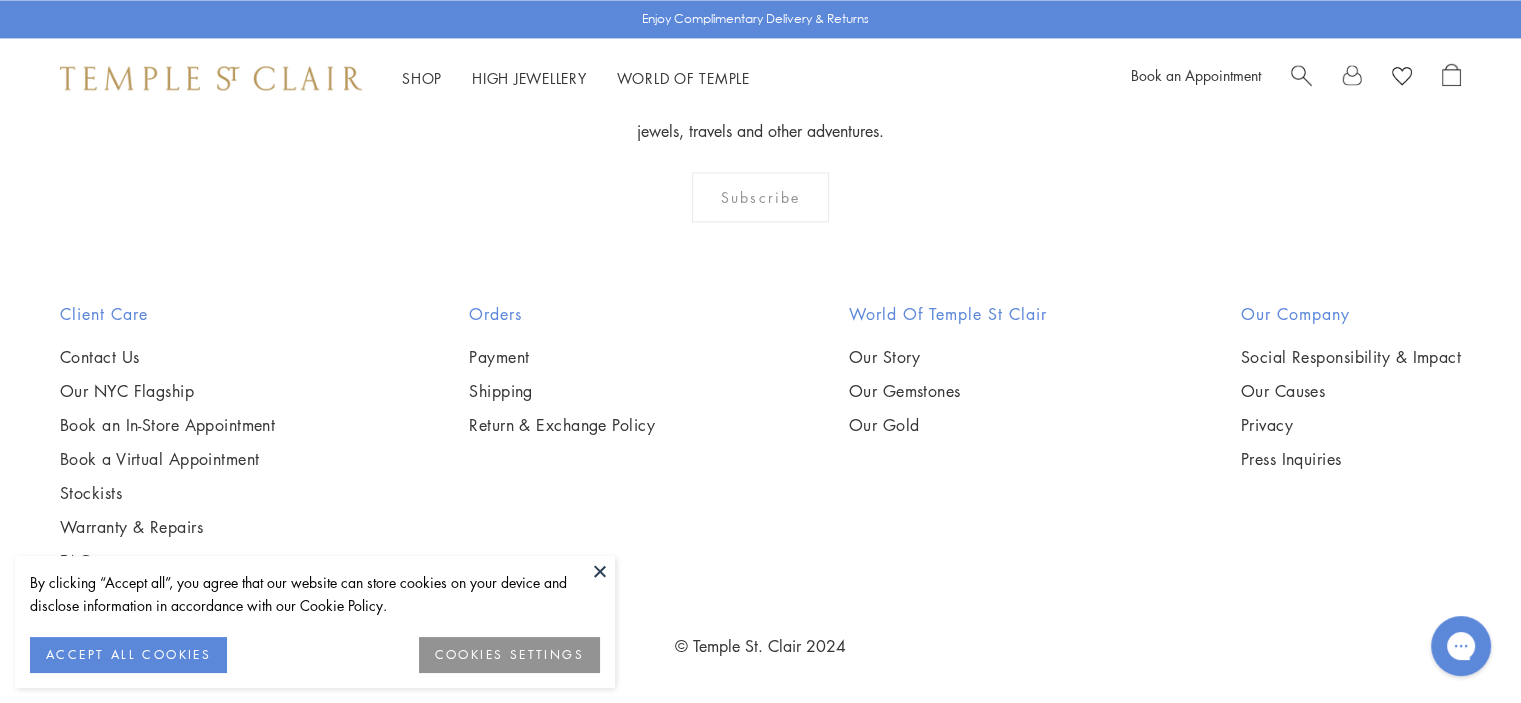 scroll, scrollTop: 9400, scrollLeft: 0, axis: vertical 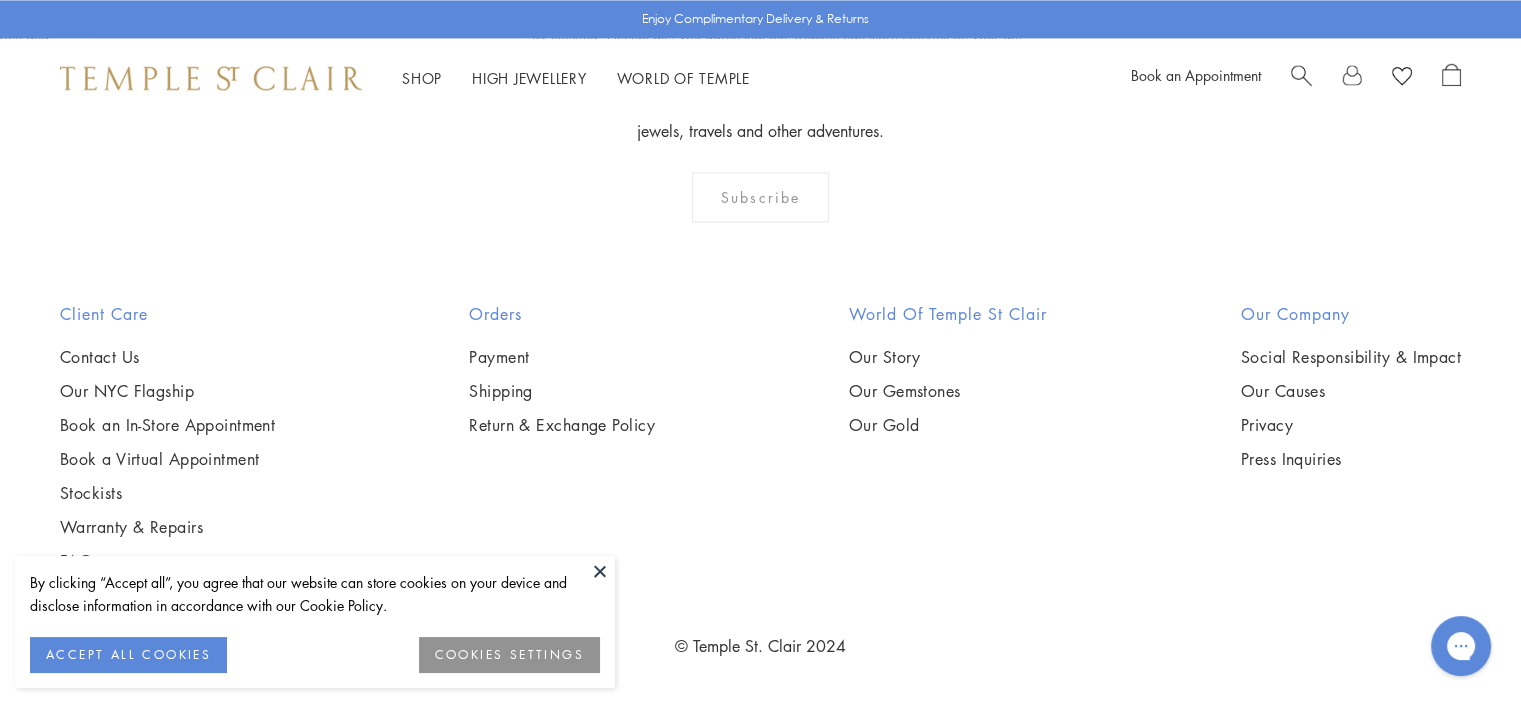 click on "2" at bounding box center [762, -127] 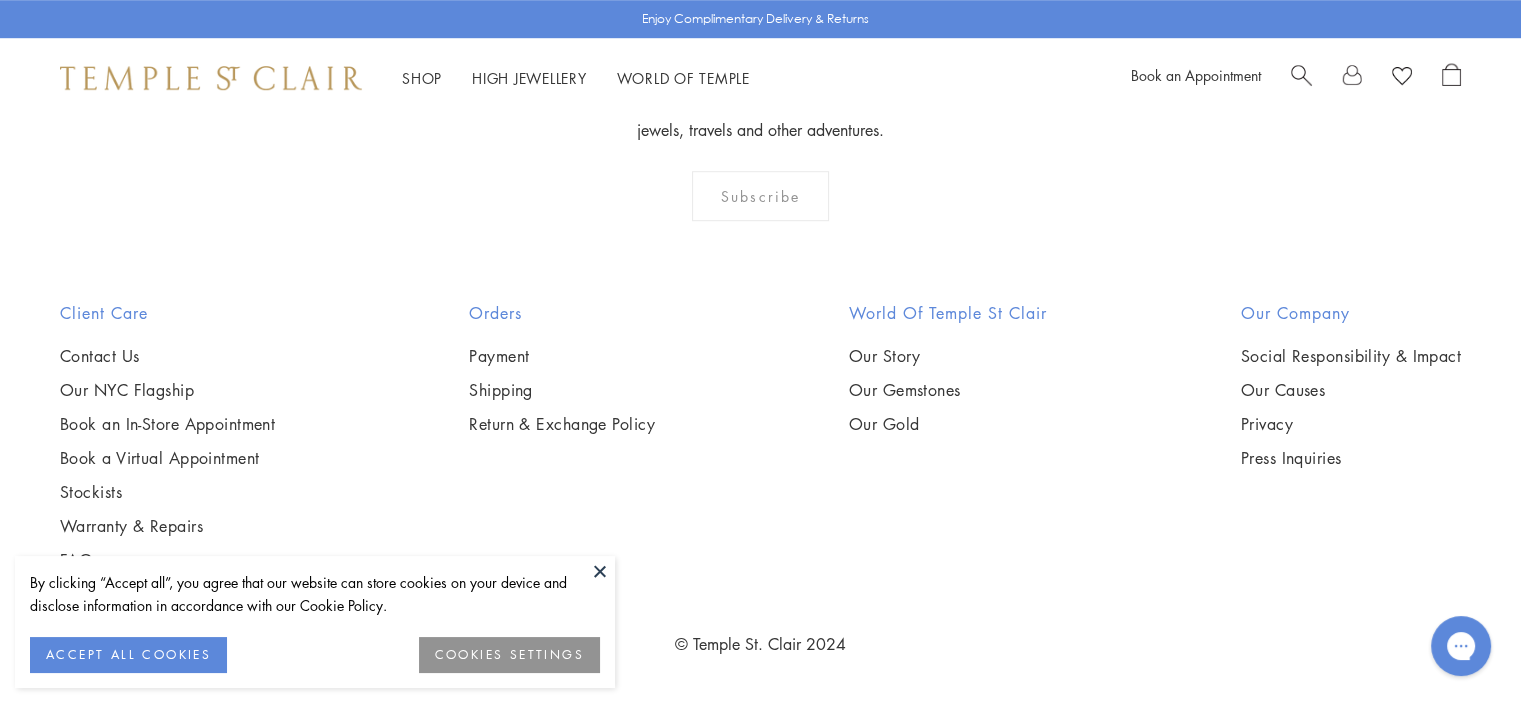 scroll, scrollTop: 3100, scrollLeft: 0, axis: vertical 